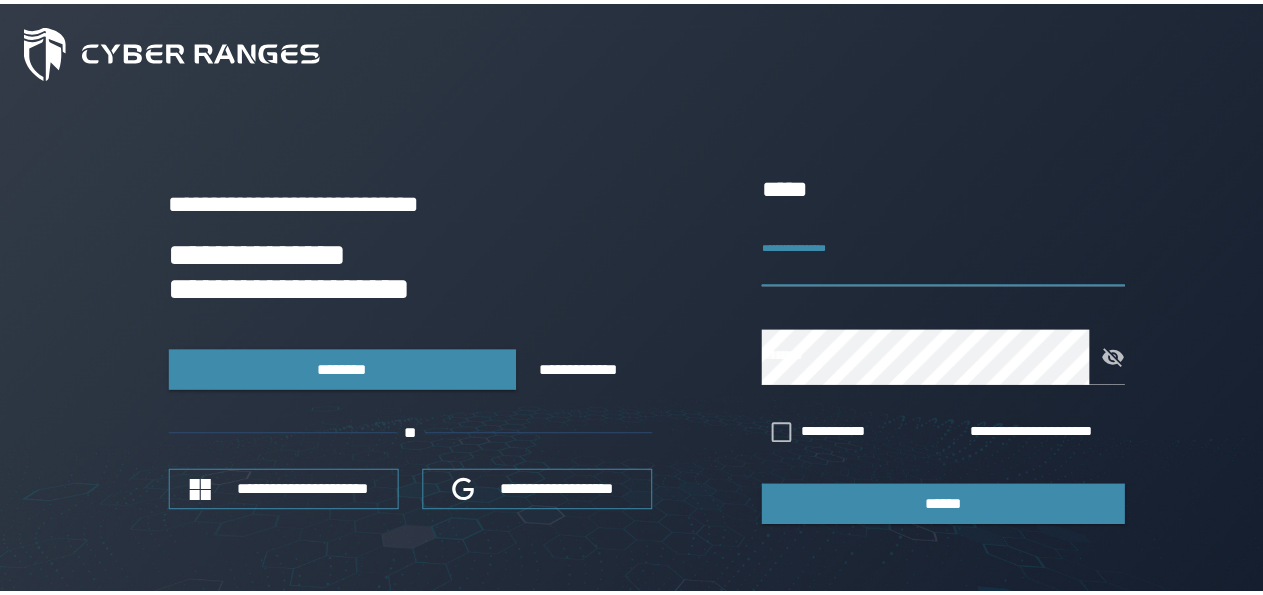 scroll, scrollTop: 0, scrollLeft: 0, axis: both 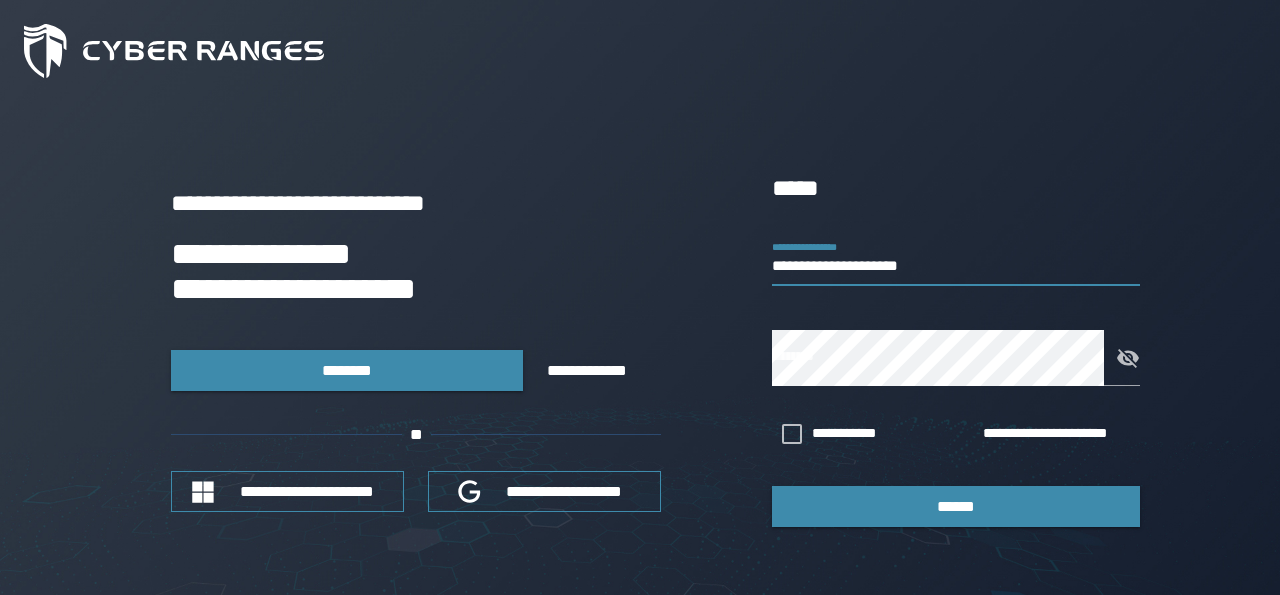 type on "**********" 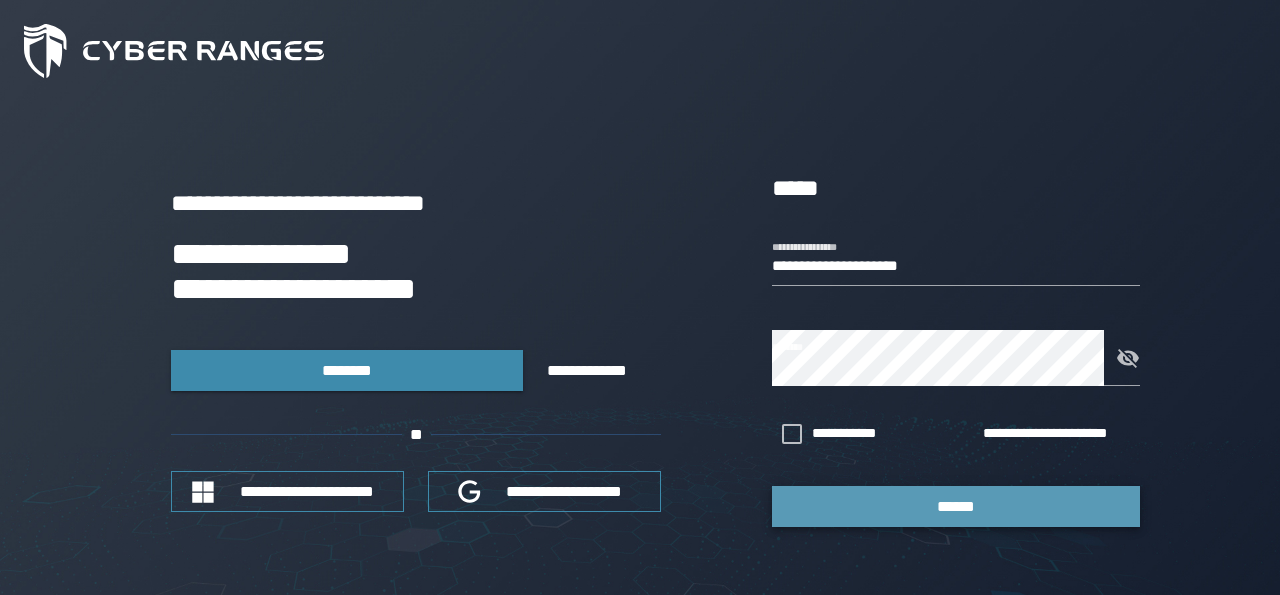 click on "******" at bounding box center (956, 506) 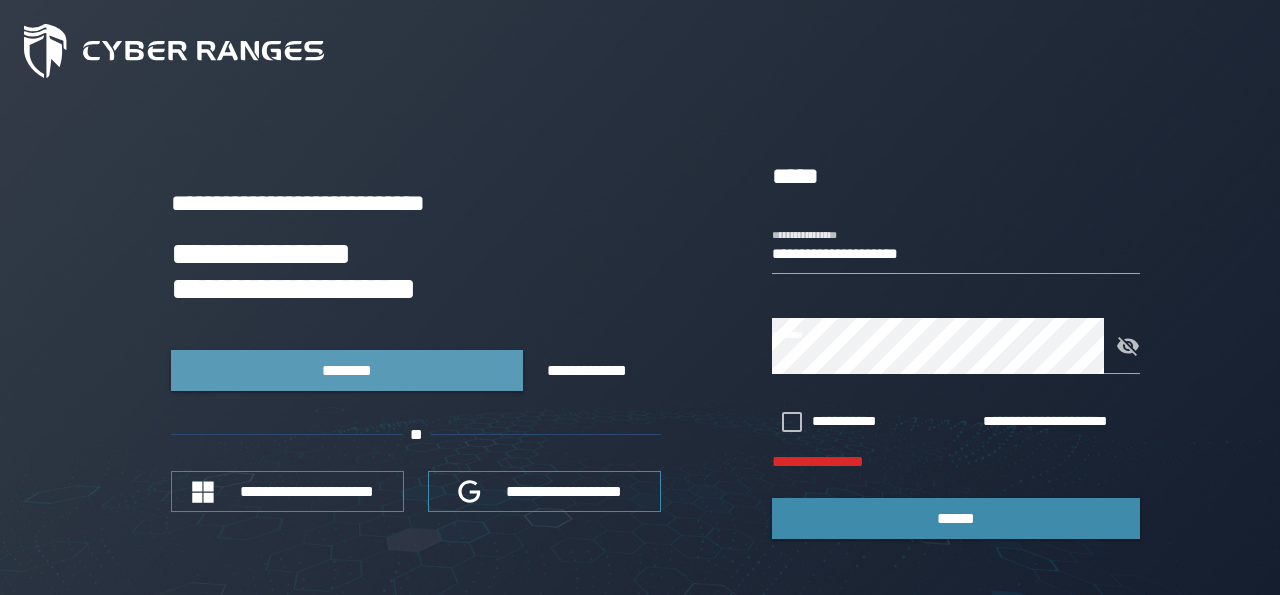 click on "********" at bounding box center (347, 370) 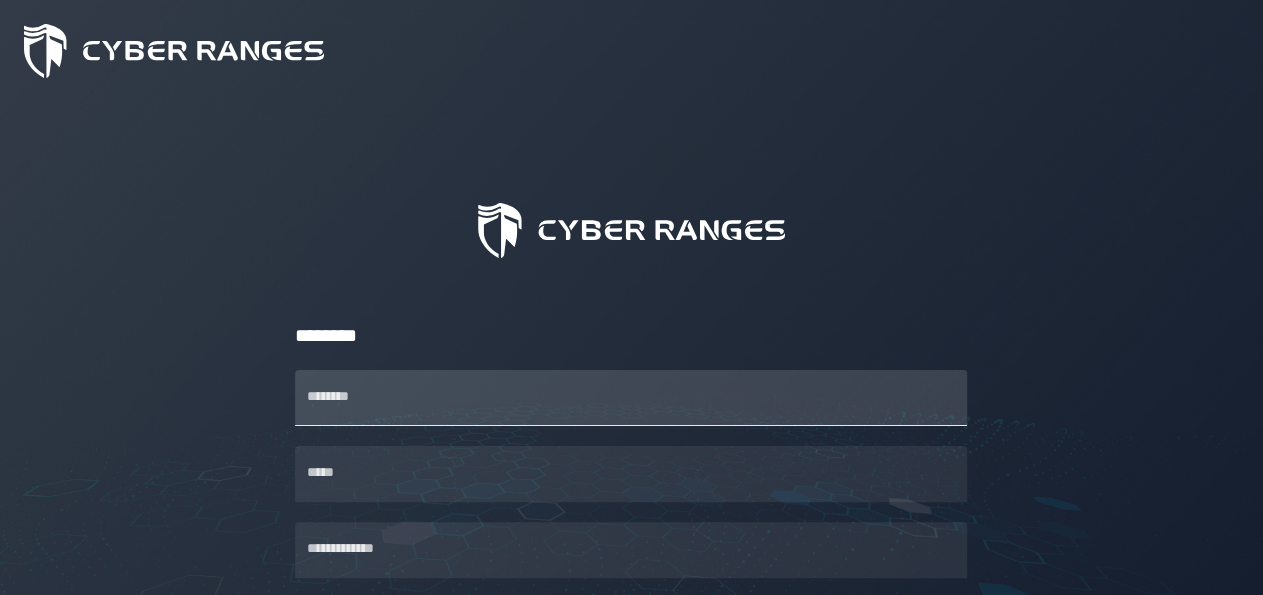 click on "********" at bounding box center [631, 398] 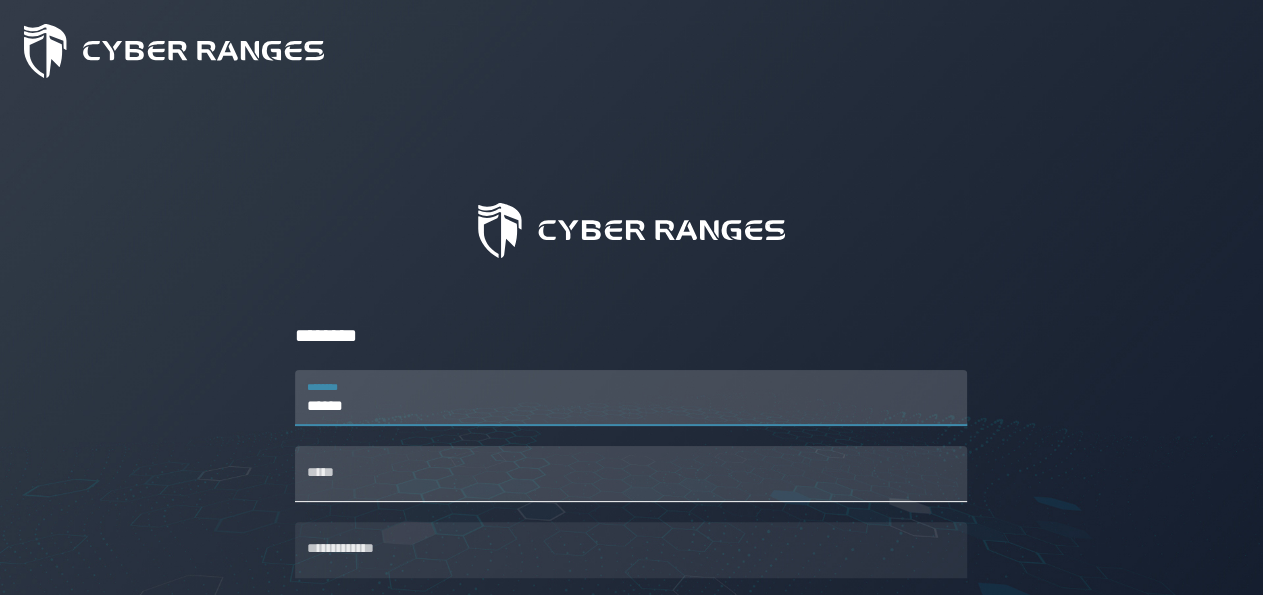 type on "******" 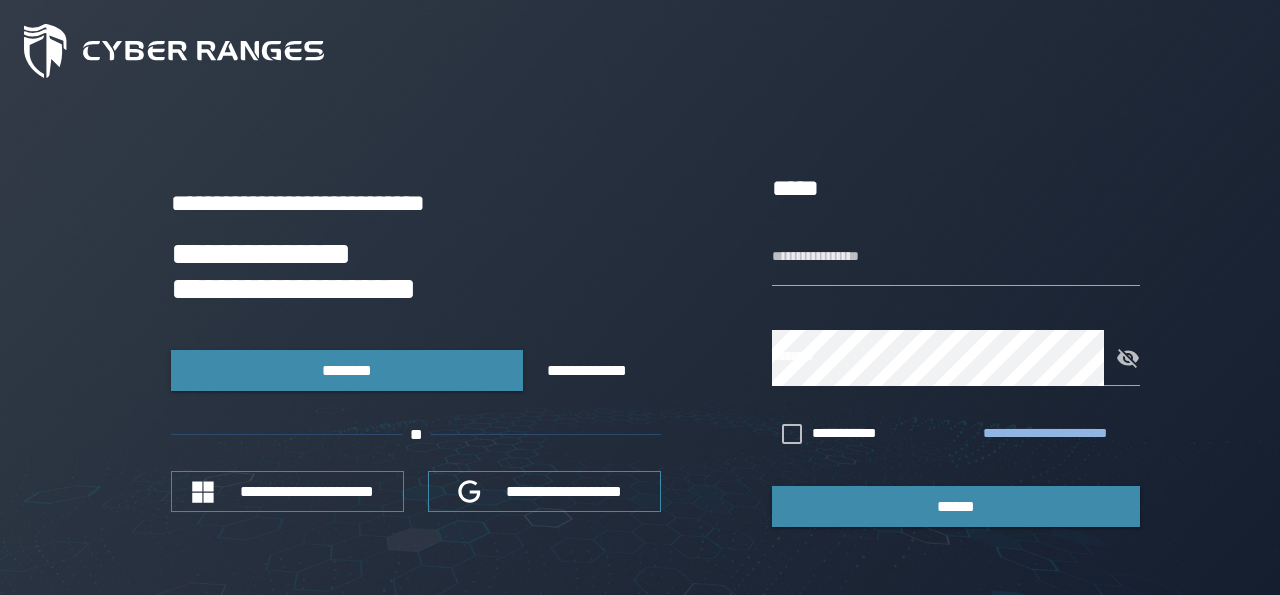 click on "**********" at bounding box center [1057, 434] 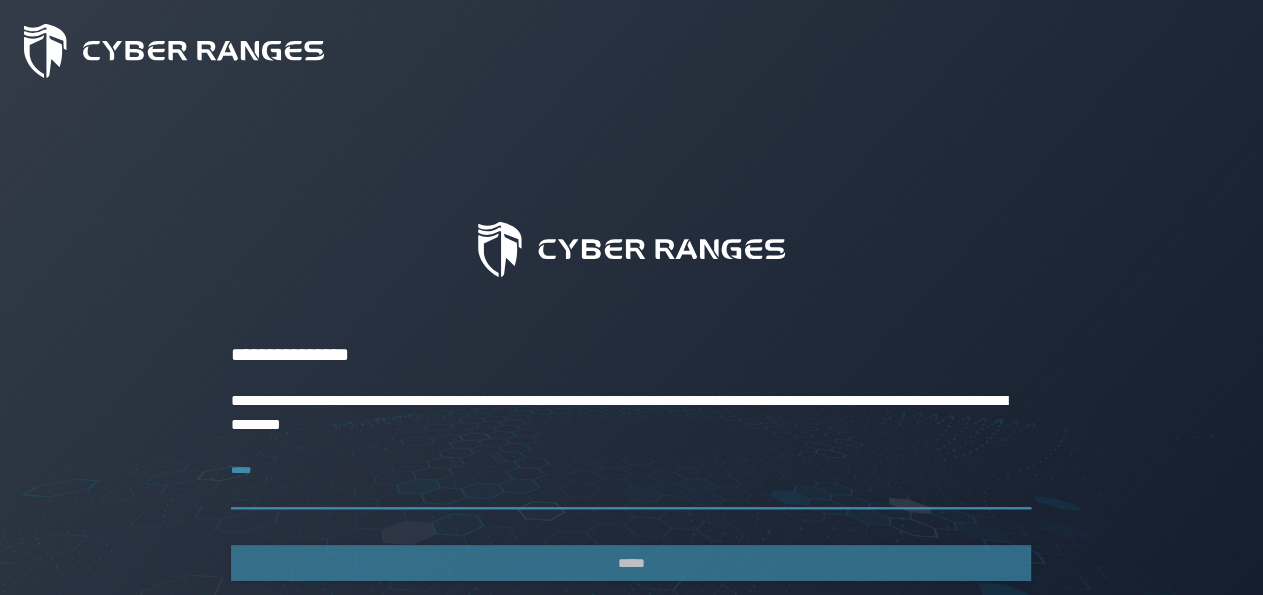 click on "*****" at bounding box center [631, 481] 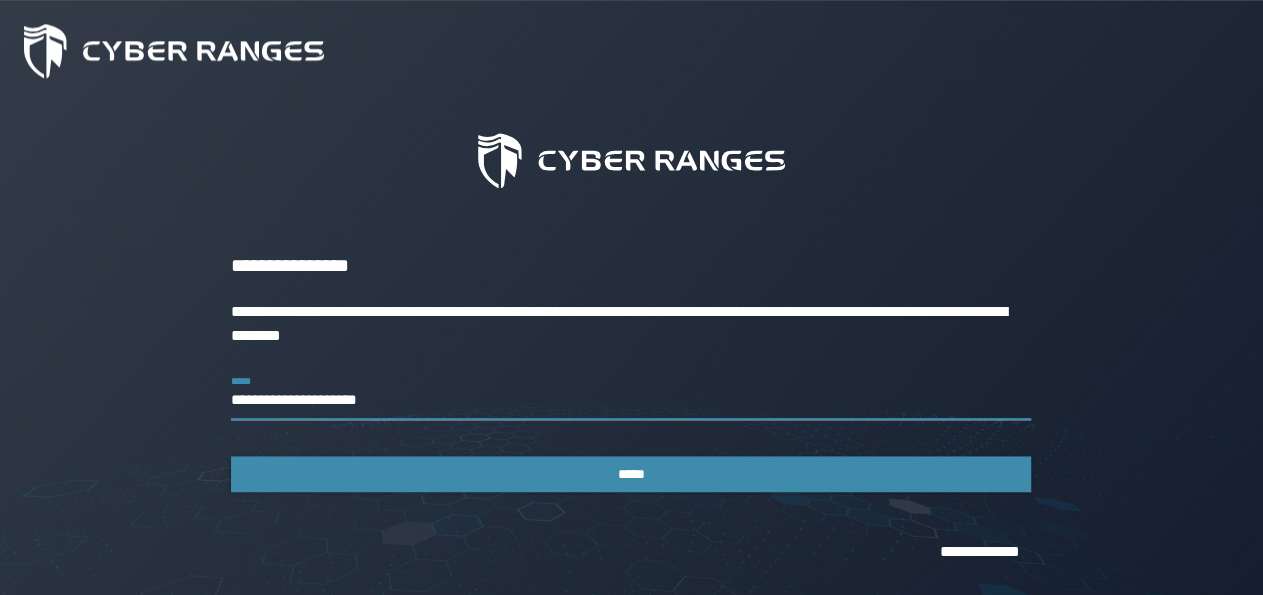 scroll, scrollTop: 122, scrollLeft: 0, axis: vertical 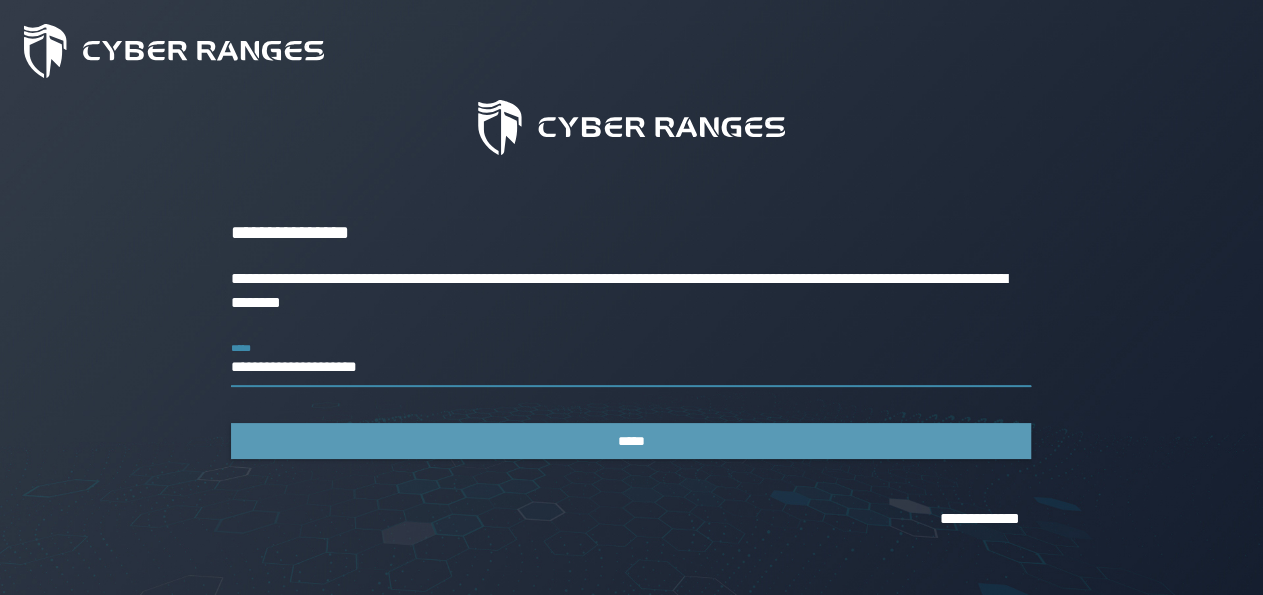 type on "**********" 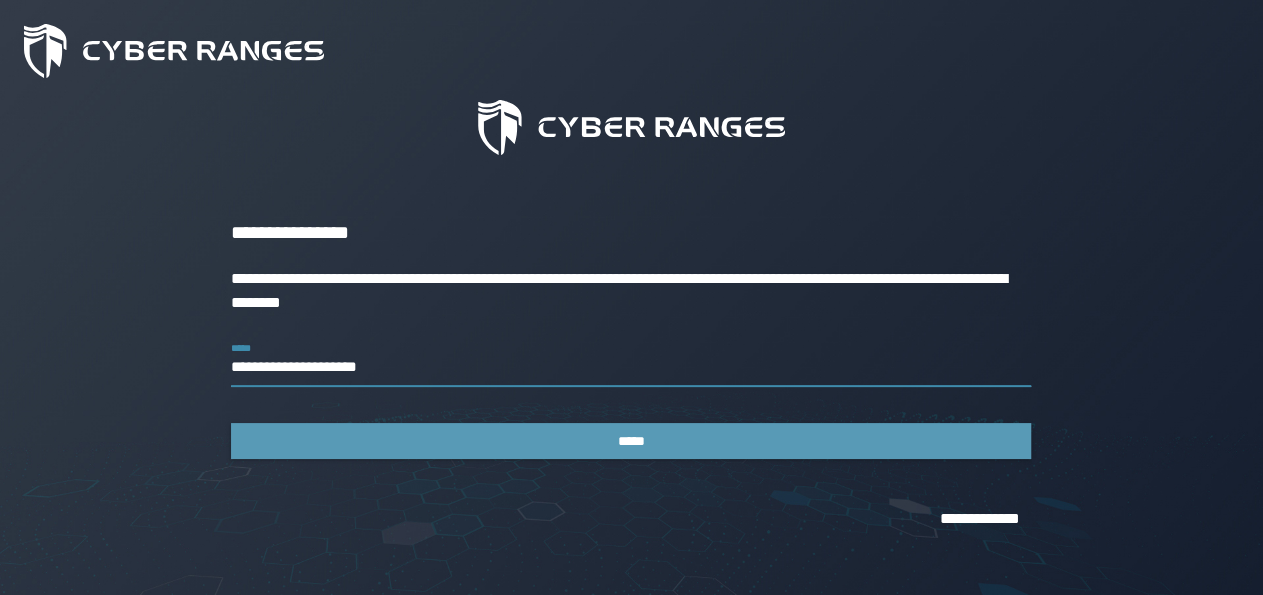 click on "*****" at bounding box center [631, 441] 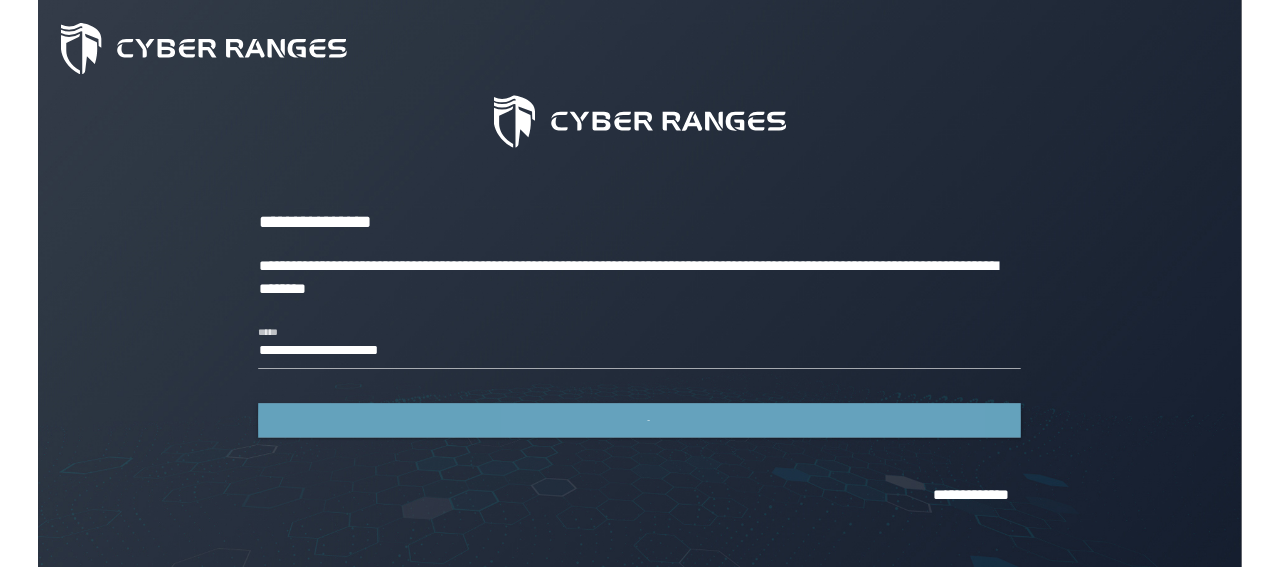 scroll, scrollTop: 0, scrollLeft: 0, axis: both 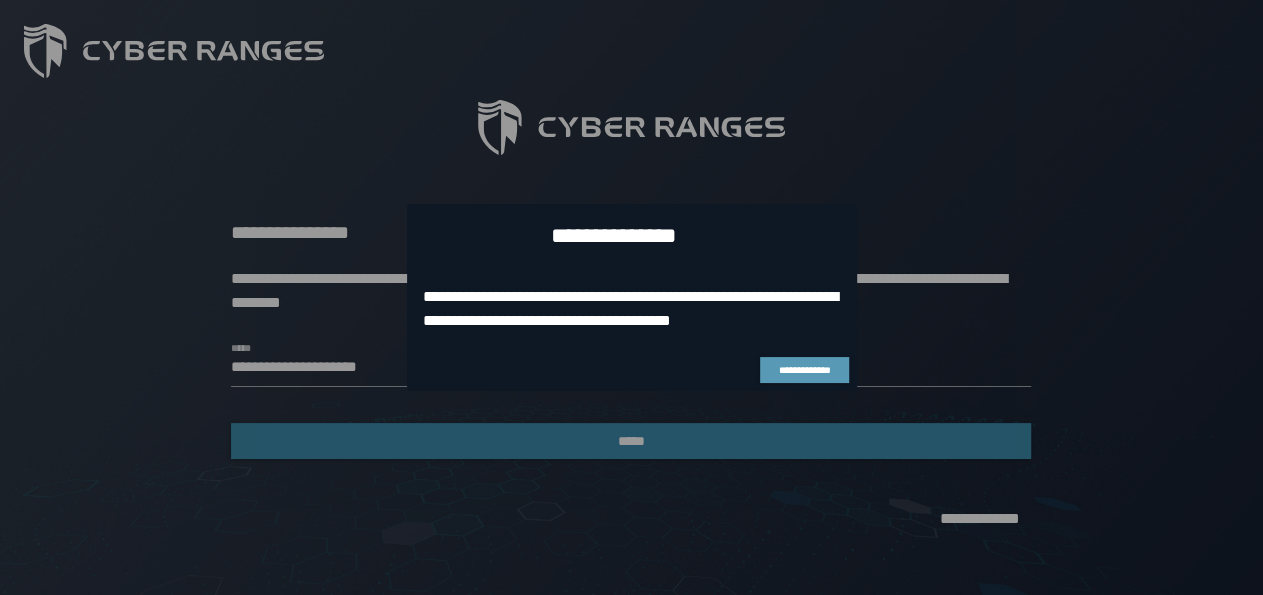 click on "**********" at bounding box center (804, 370) 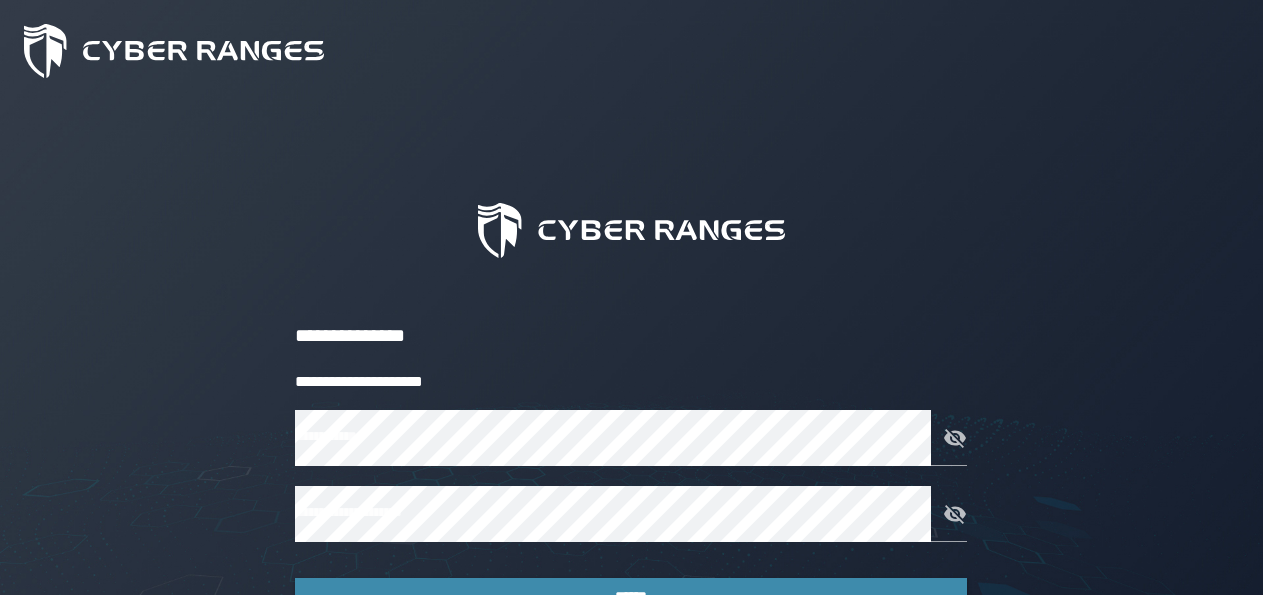 scroll, scrollTop: 0, scrollLeft: 0, axis: both 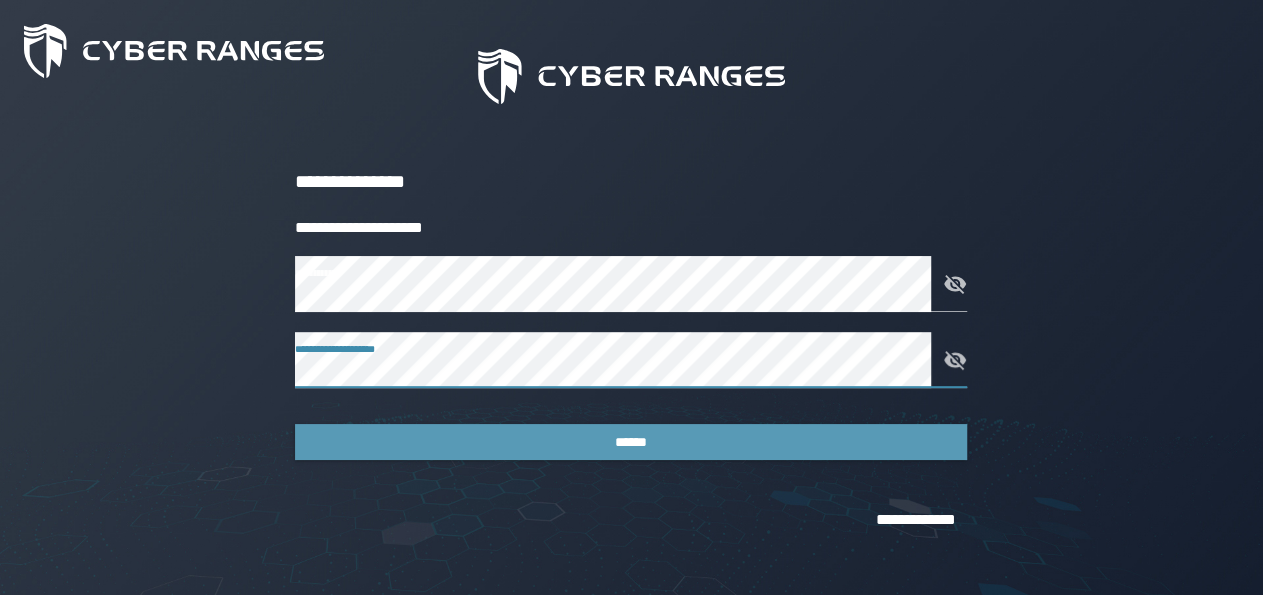 click on "******" at bounding box center [631, 442] 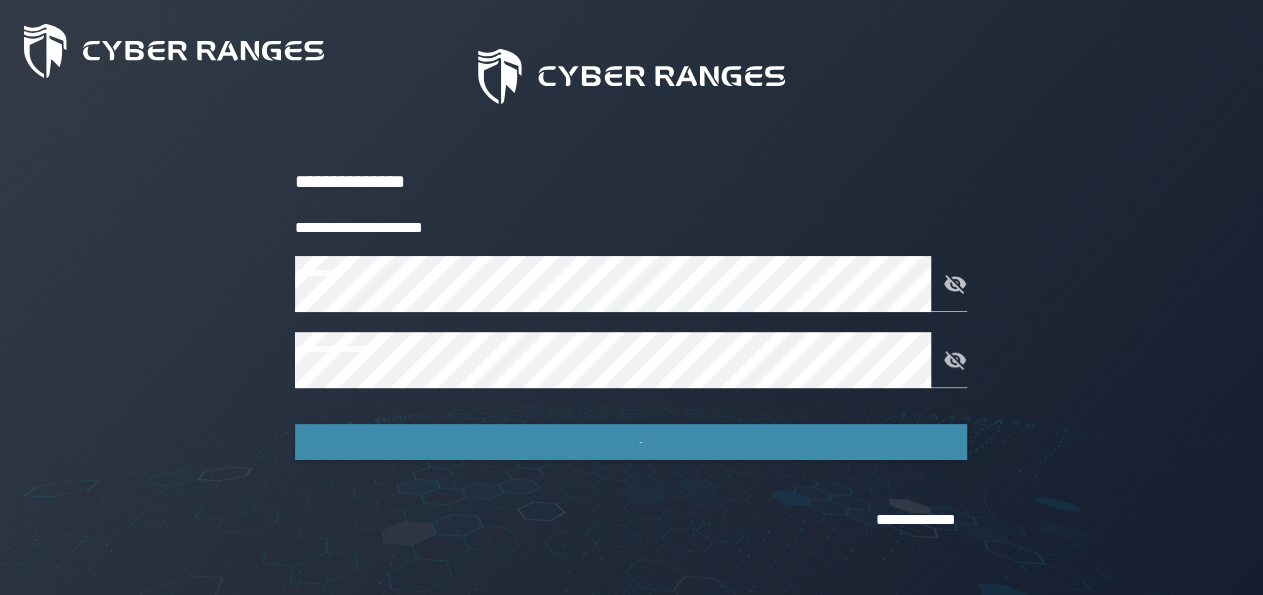 scroll, scrollTop: 0, scrollLeft: 0, axis: both 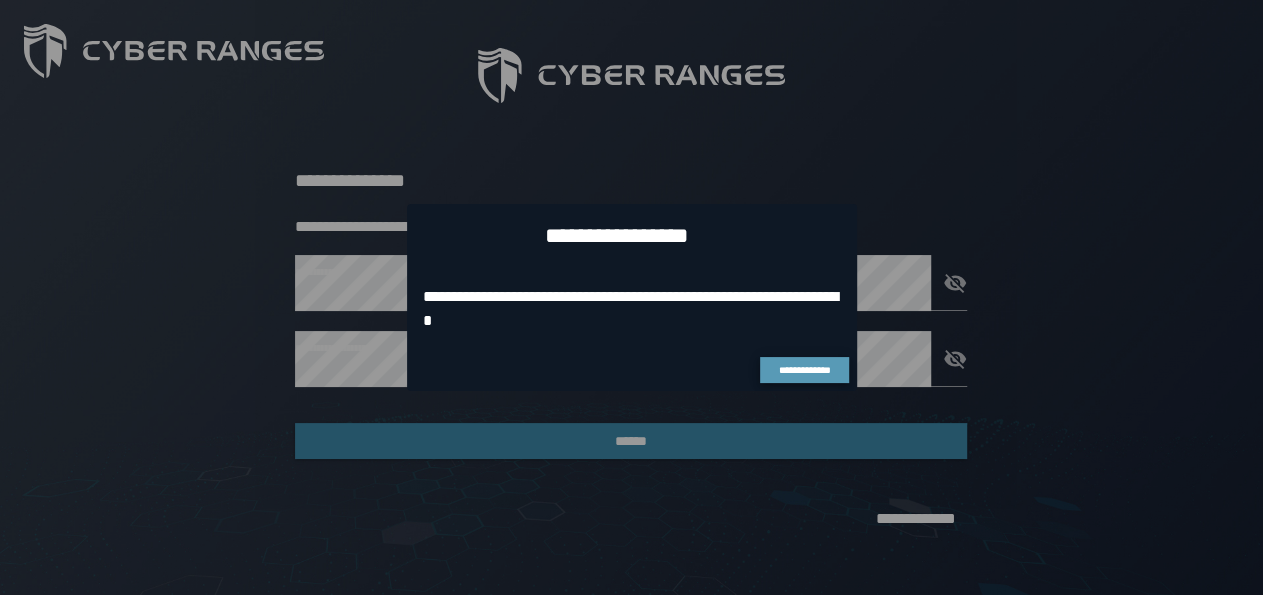 click on "**********" at bounding box center (804, 370) 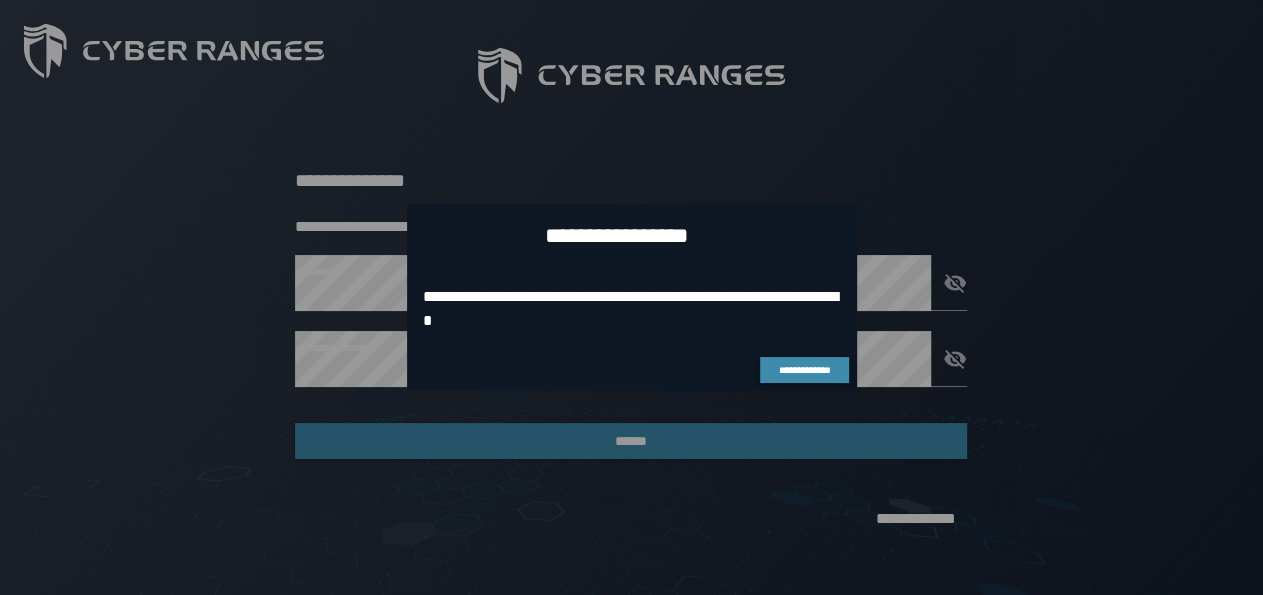 scroll, scrollTop: 154, scrollLeft: 0, axis: vertical 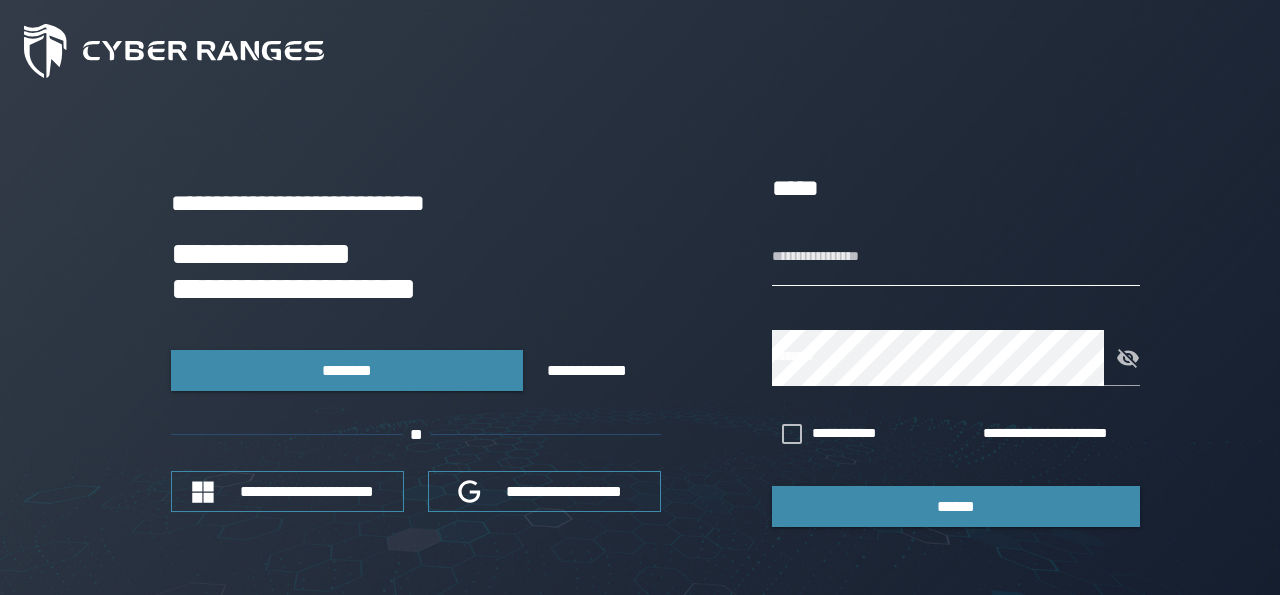 click on "**********" at bounding box center (956, 258) 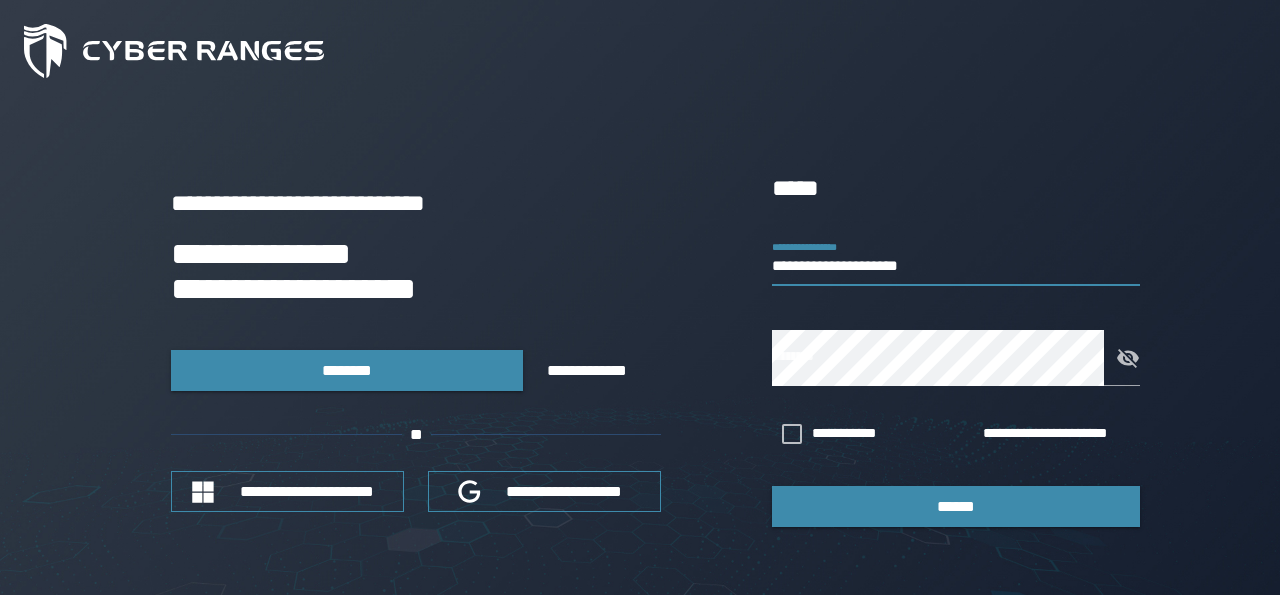 type on "**********" 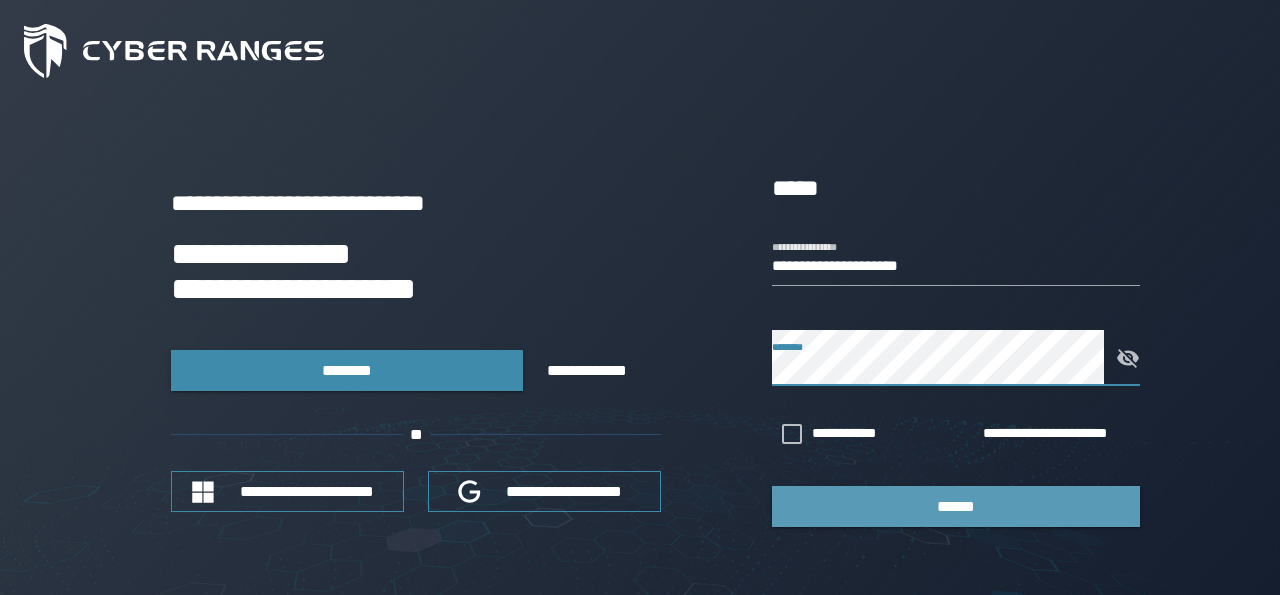 click on "******" at bounding box center (956, 506) 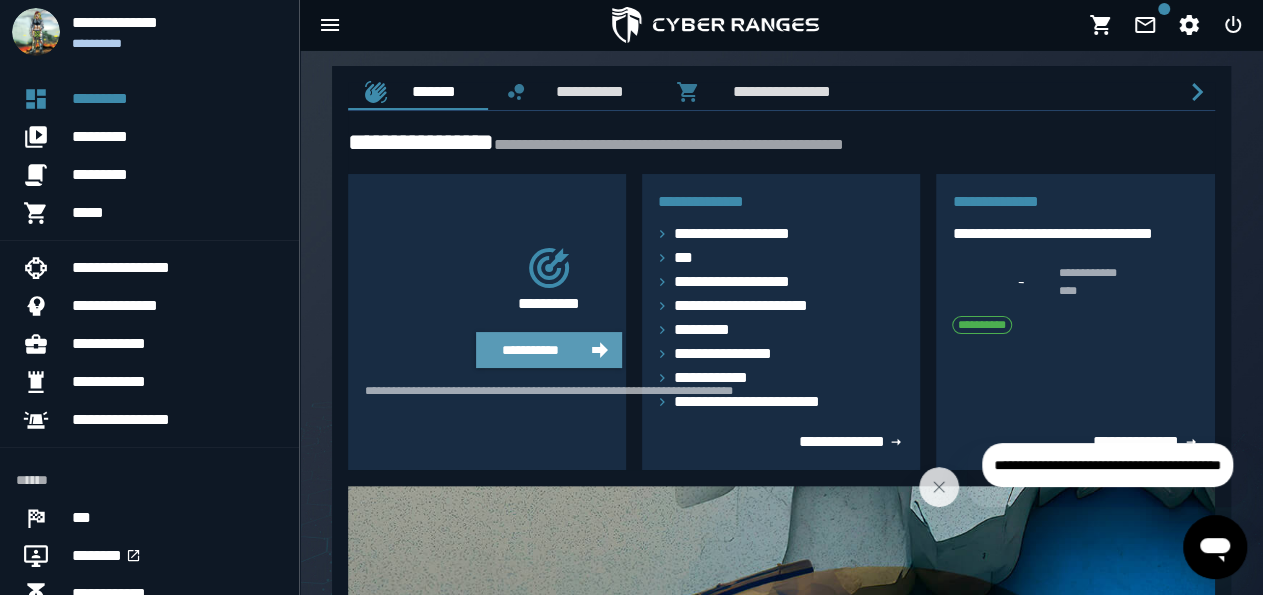scroll, scrollTop: 0, scrollLeft: 0, axis: both 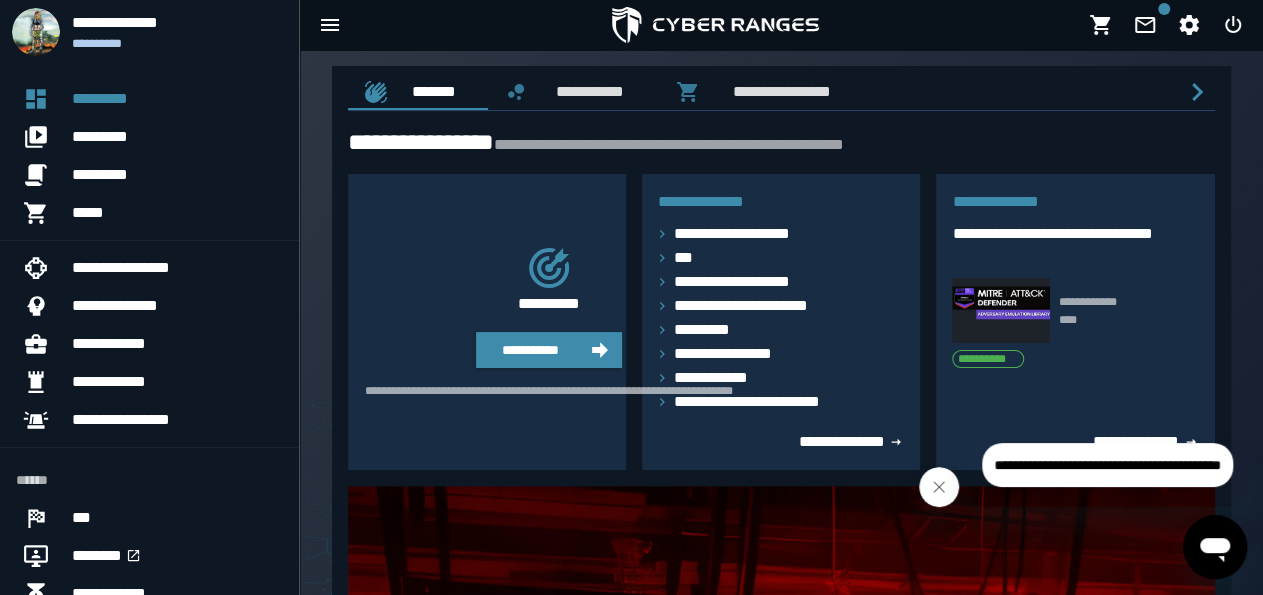 click at bounding box center (939, 487) 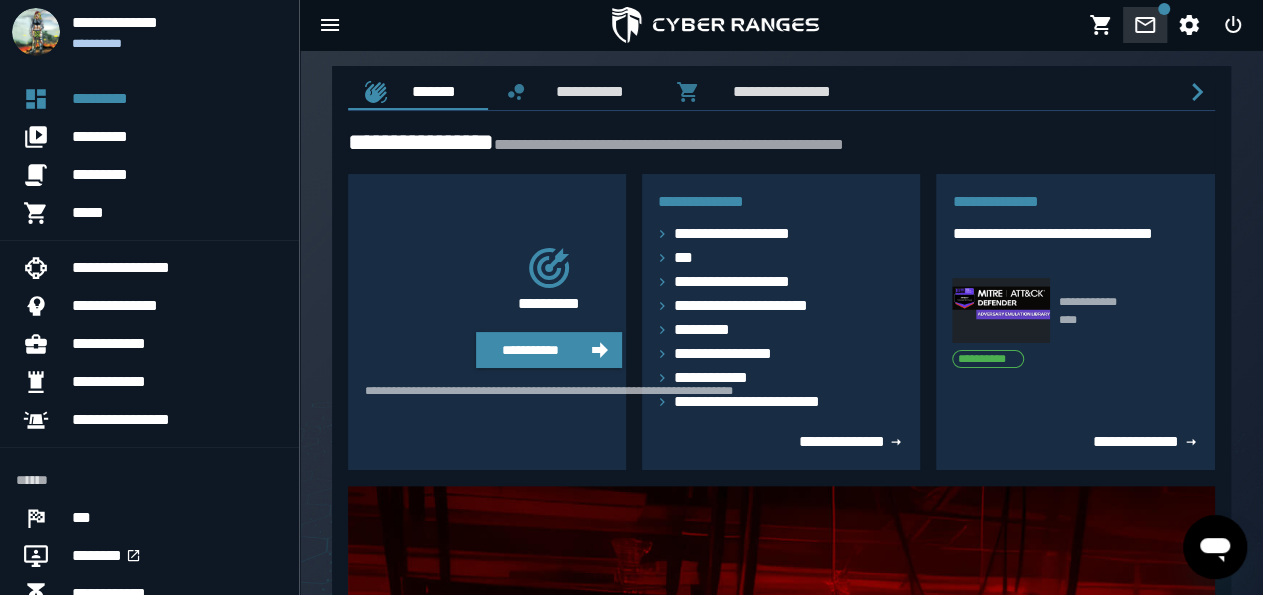 click 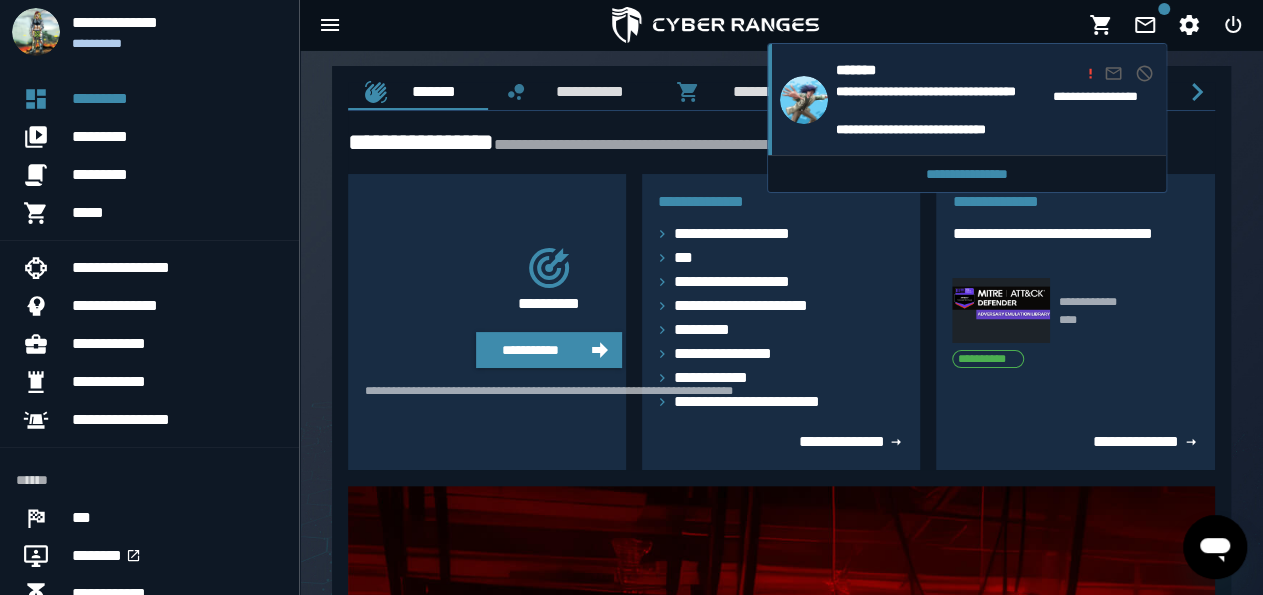 click on "[FIRST] [LAST] [ADDRESS]" at bounding box center (940, 99) 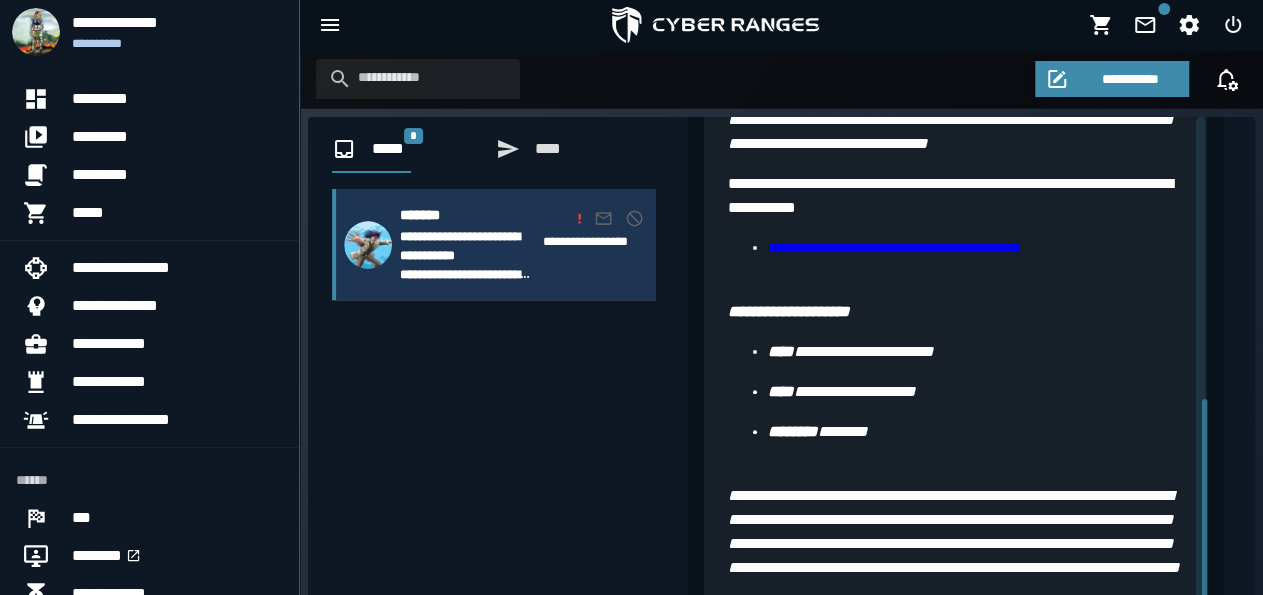 scroll, scrollTop: 645, scrollLeft: 0, axis: vertical 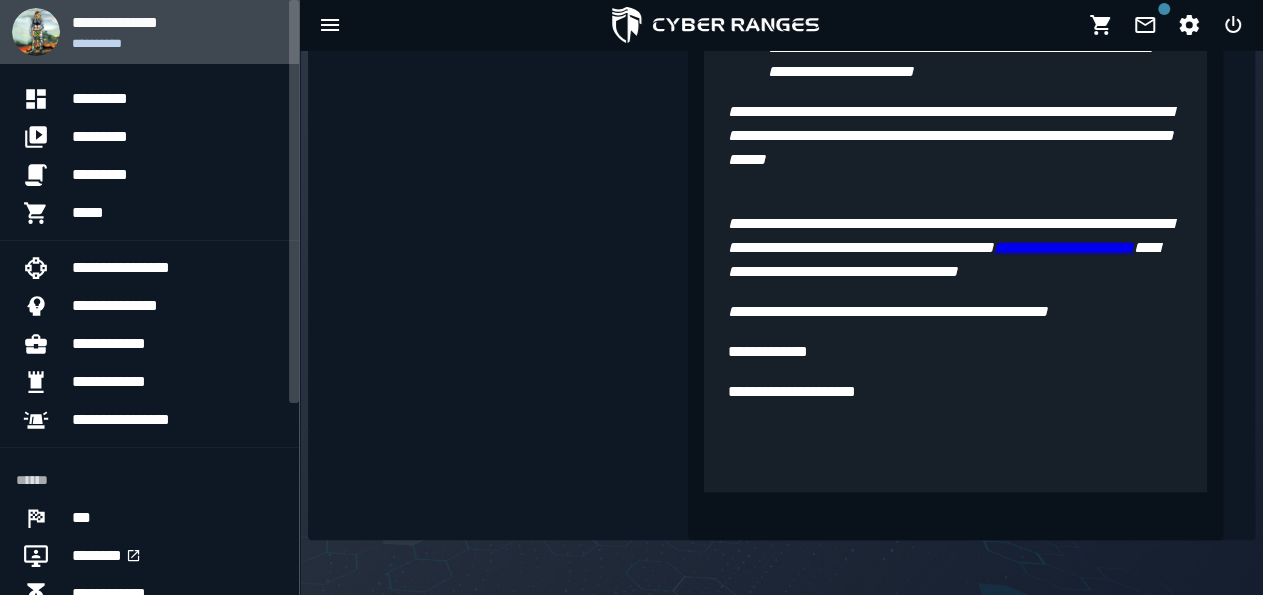 click on "**********" at bounding box center (177, 32) 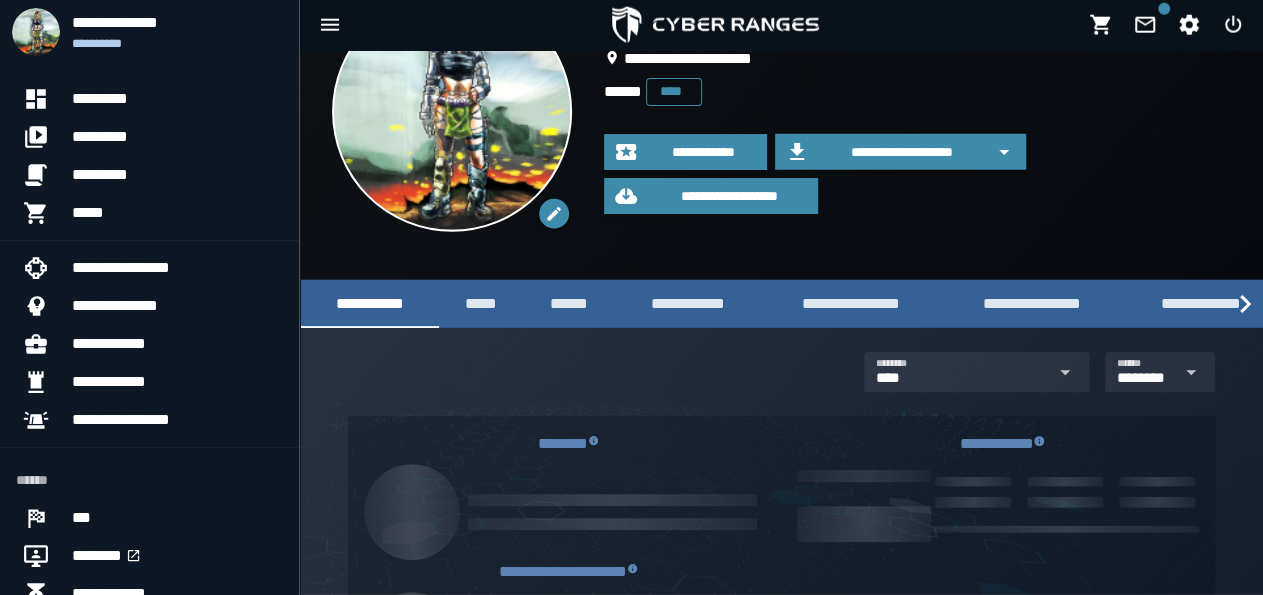scroll, scrollTop: 208, scrollLeft: 0, axis: vertical 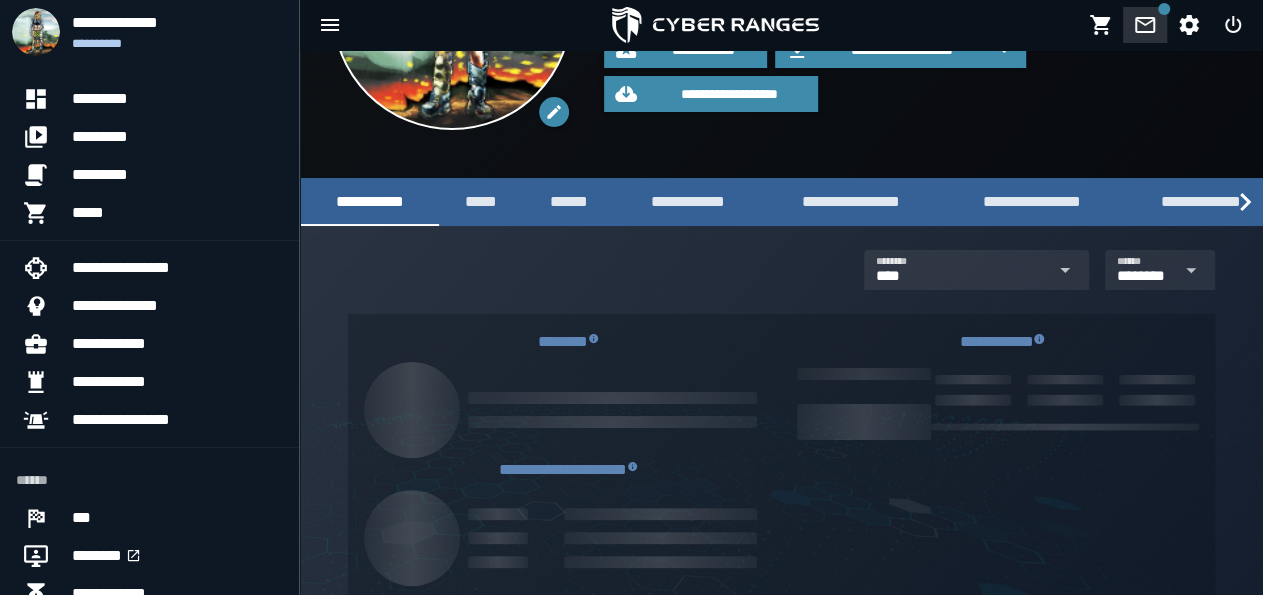 click 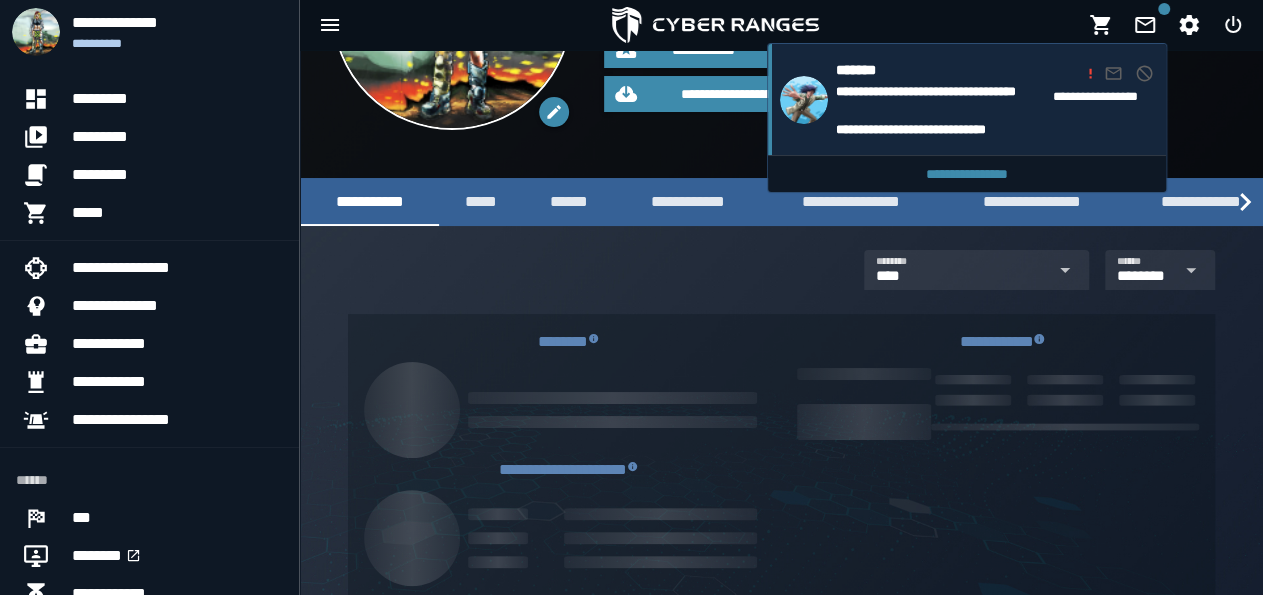 click on "**********" at bounding box center (940, 101) 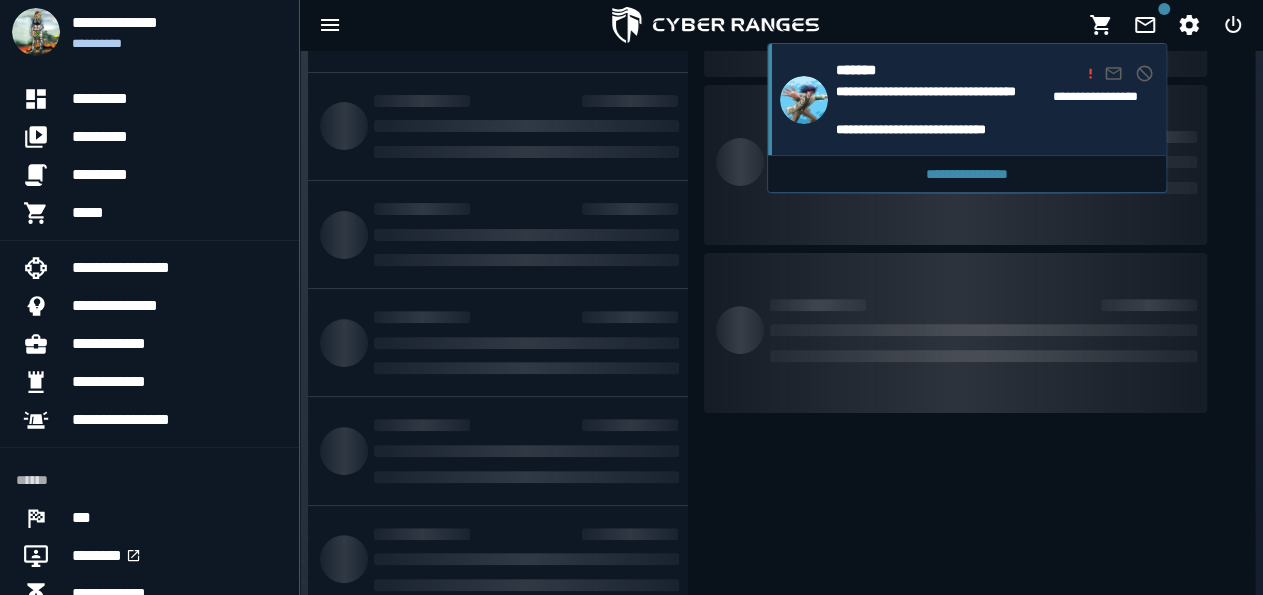 scroll, scrollTop: 0, scrollLeft: 0, axis: both 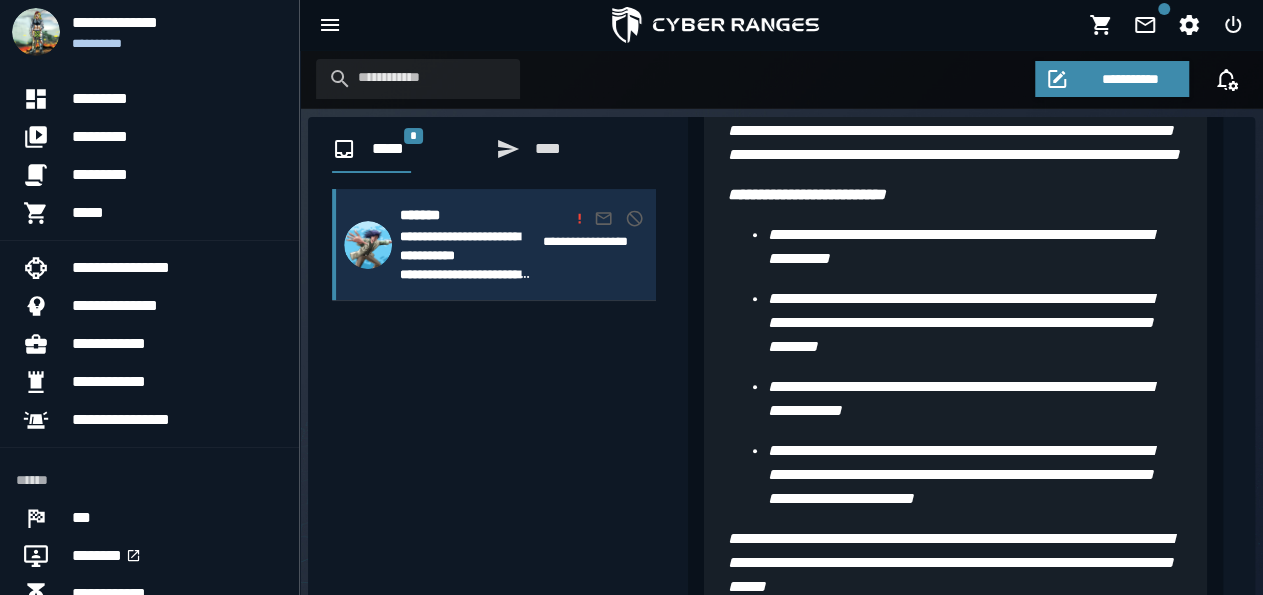 click on "**********" at bounding box center (467, 274) 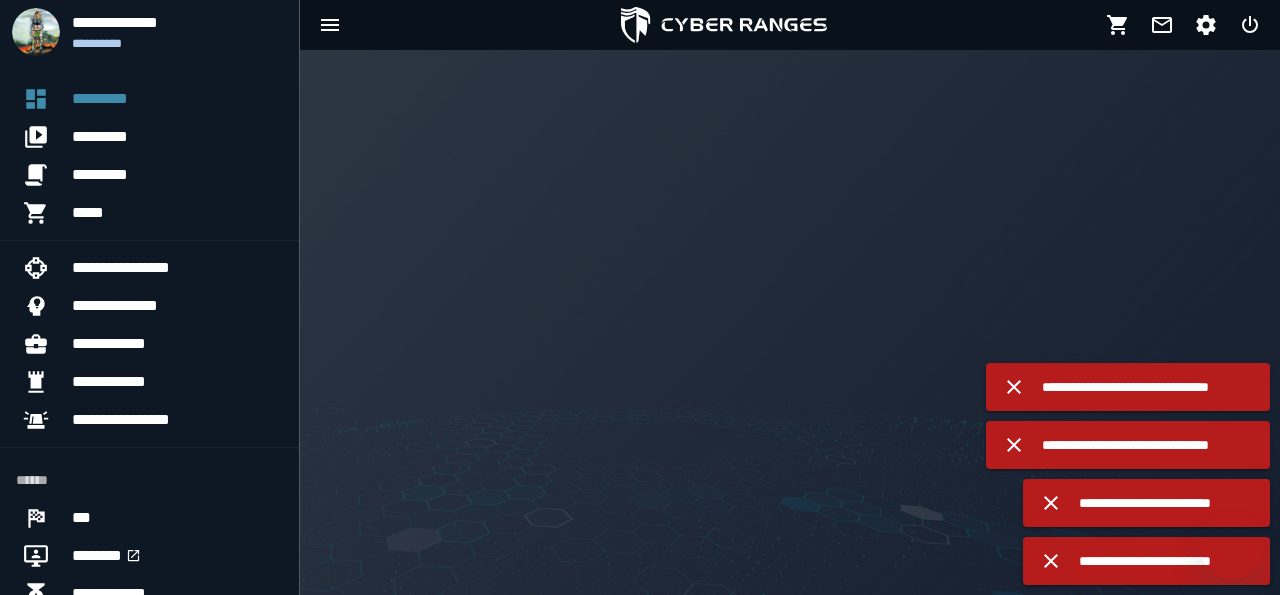 scroll, scrollTop: 0, scrollLeft: 0, axis: both 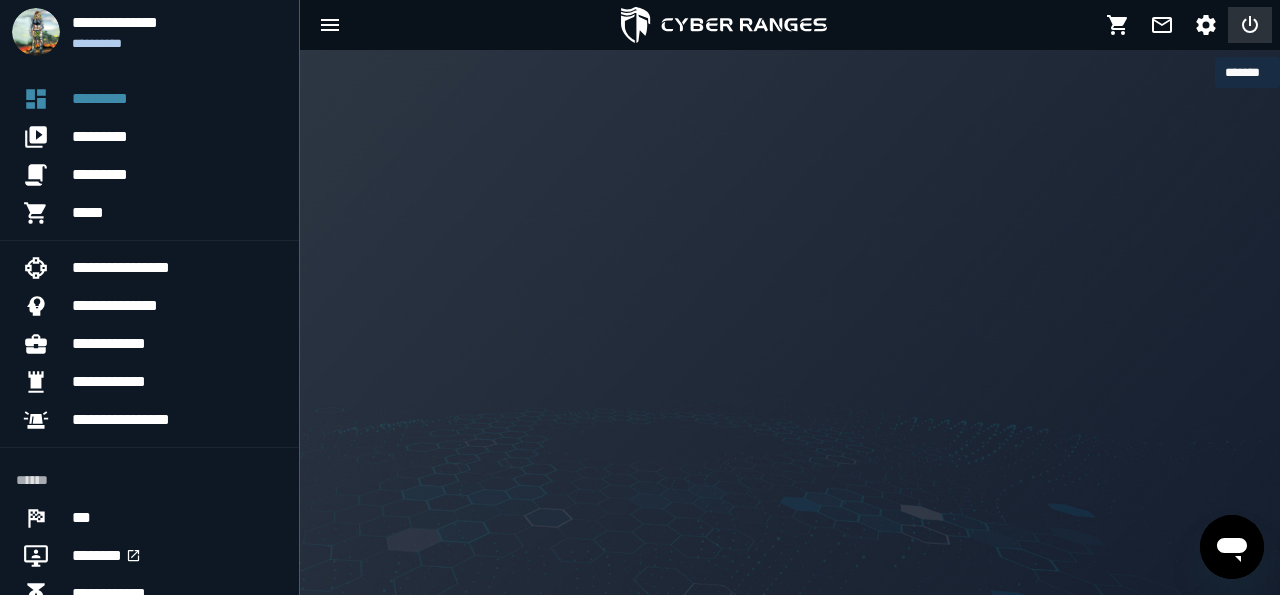 click 